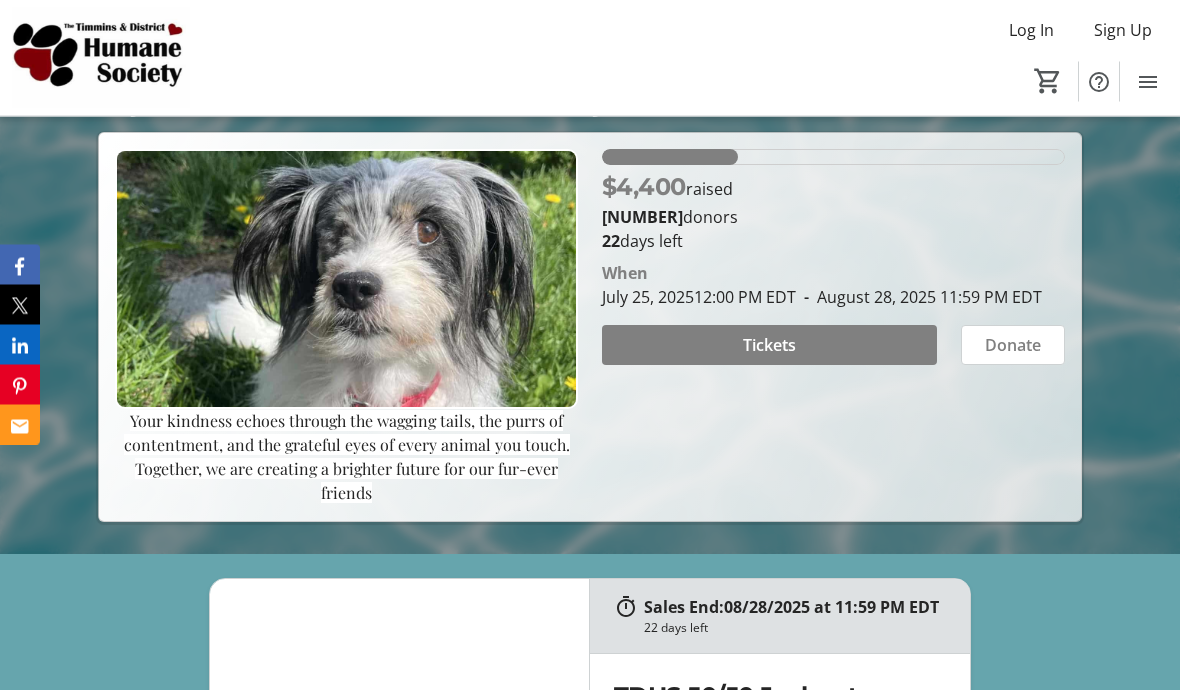 scroll, scrollTop: 322, scrollLeft: 0, axis: vertical 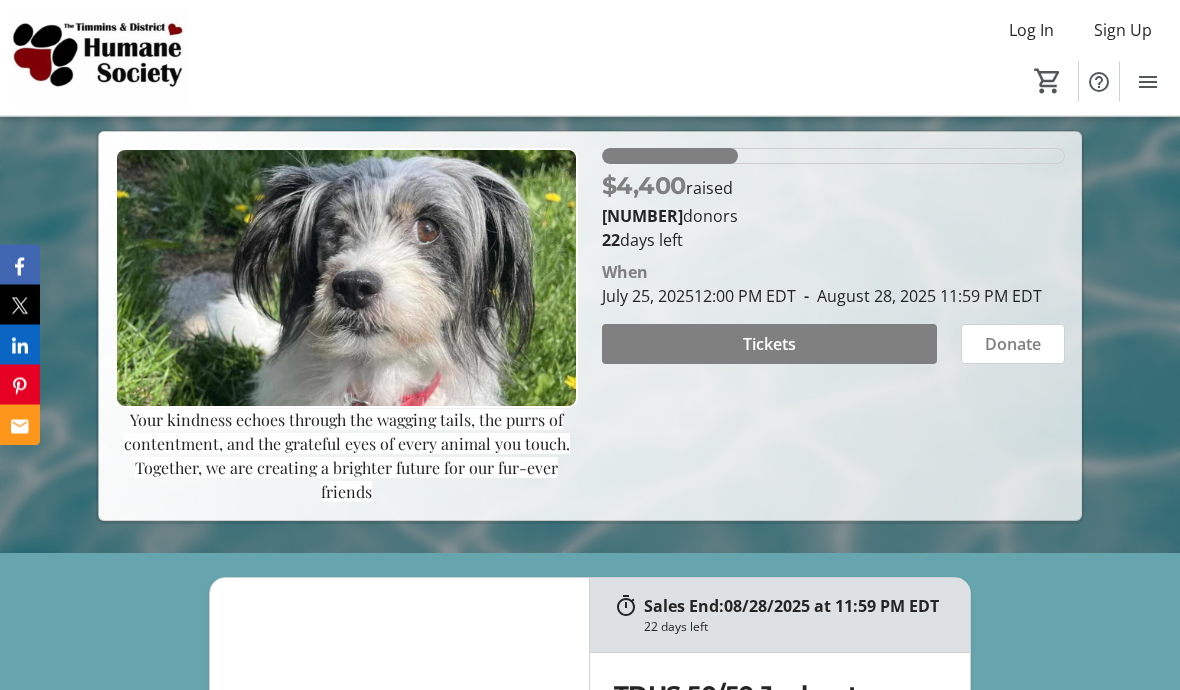 click on "Tickets" at bounding box center [769, 345] 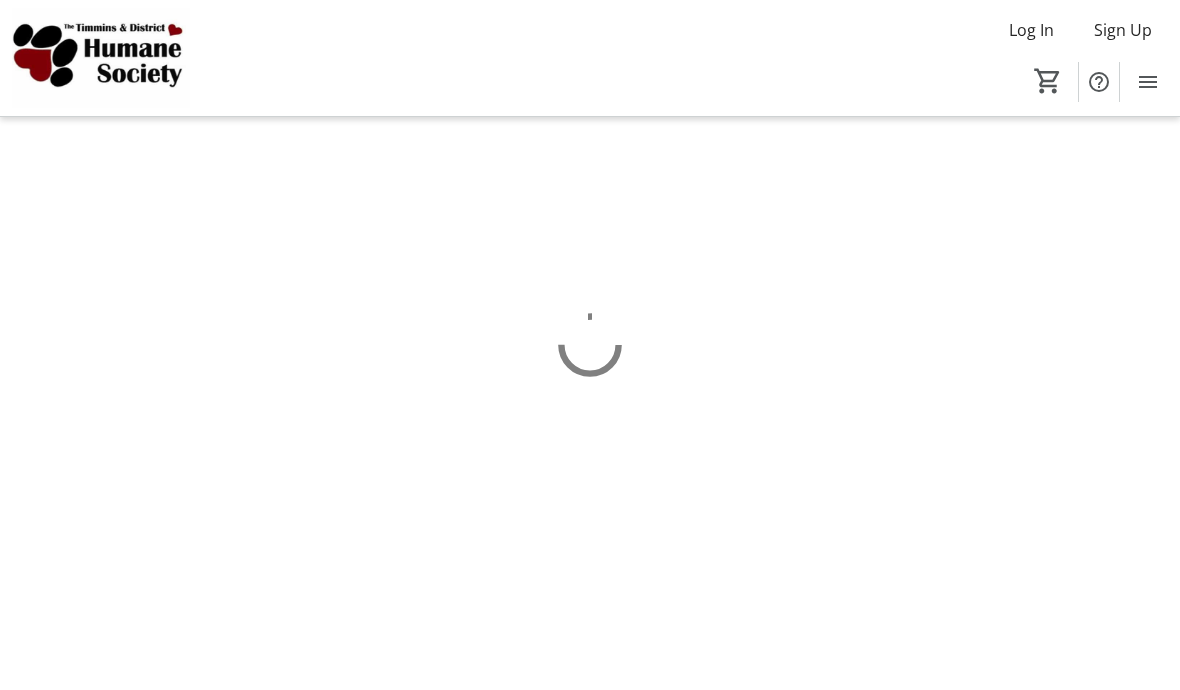 scroll, scrollTop: 0, scrollLeft: 0, axis: both 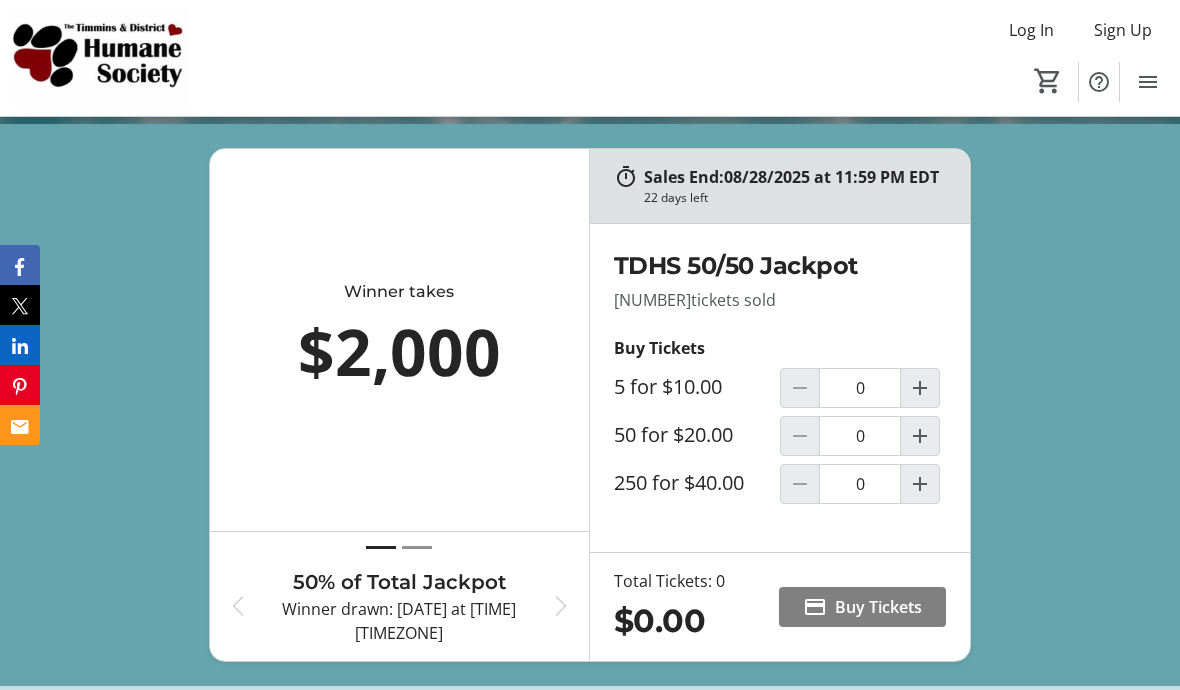 click at bounding box center (920, 436) 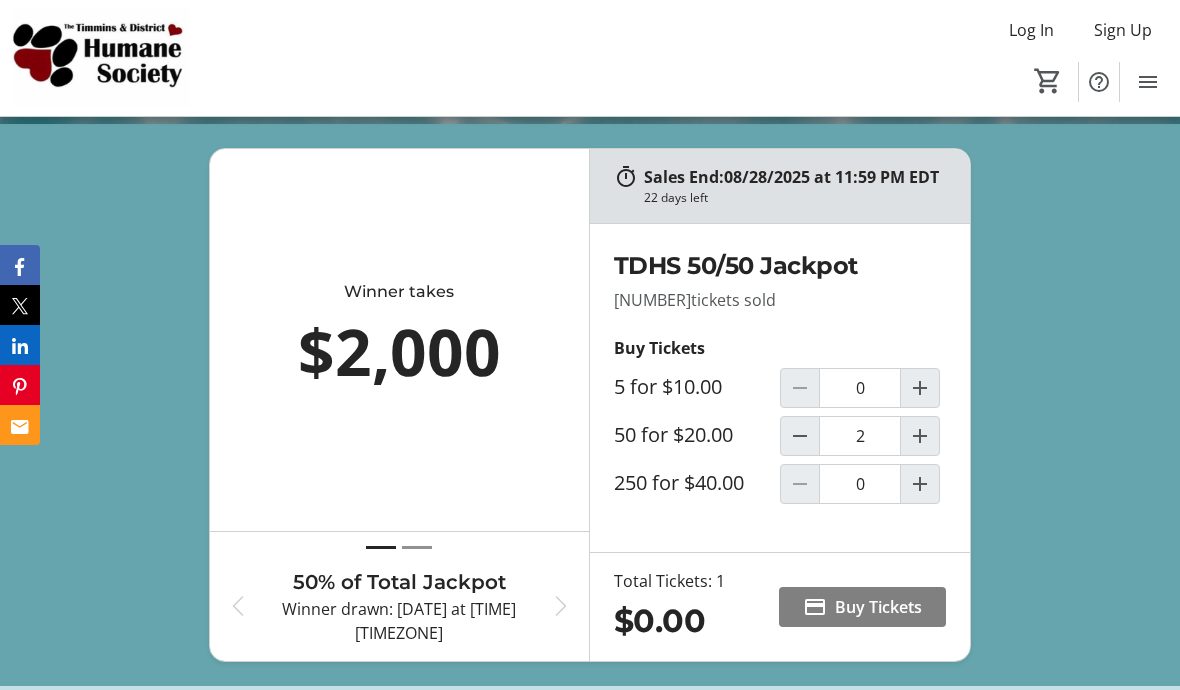 type on "1" 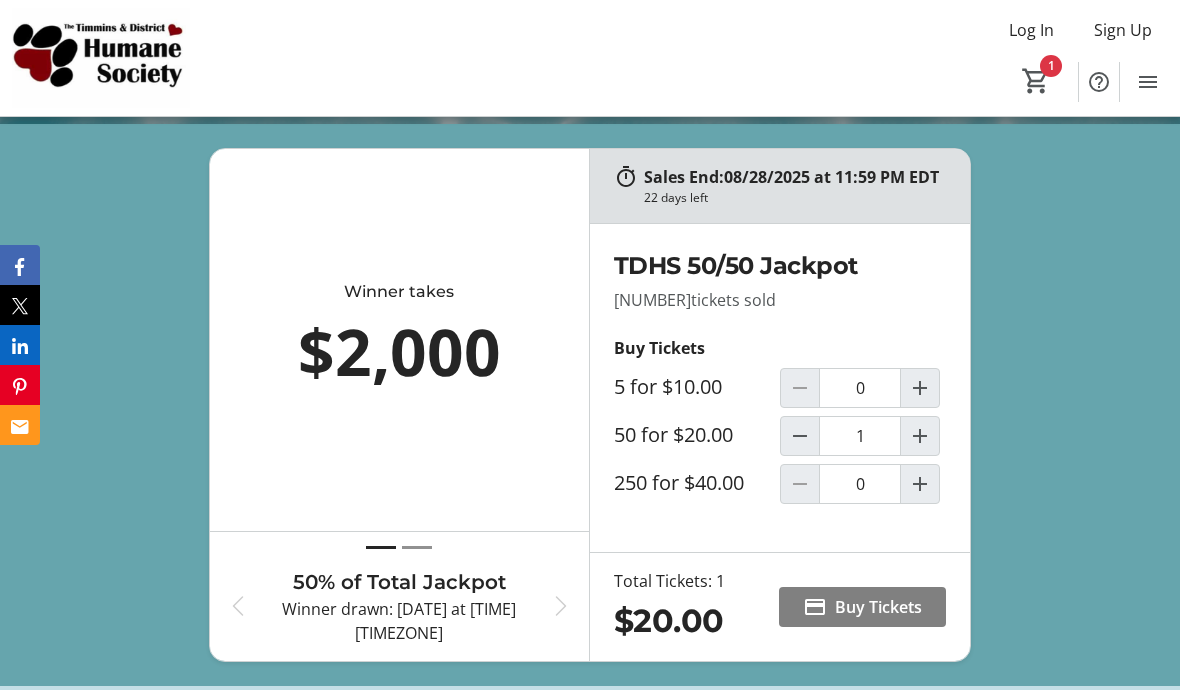 click on "Buy Tickets" at bounding box center [878, 607] 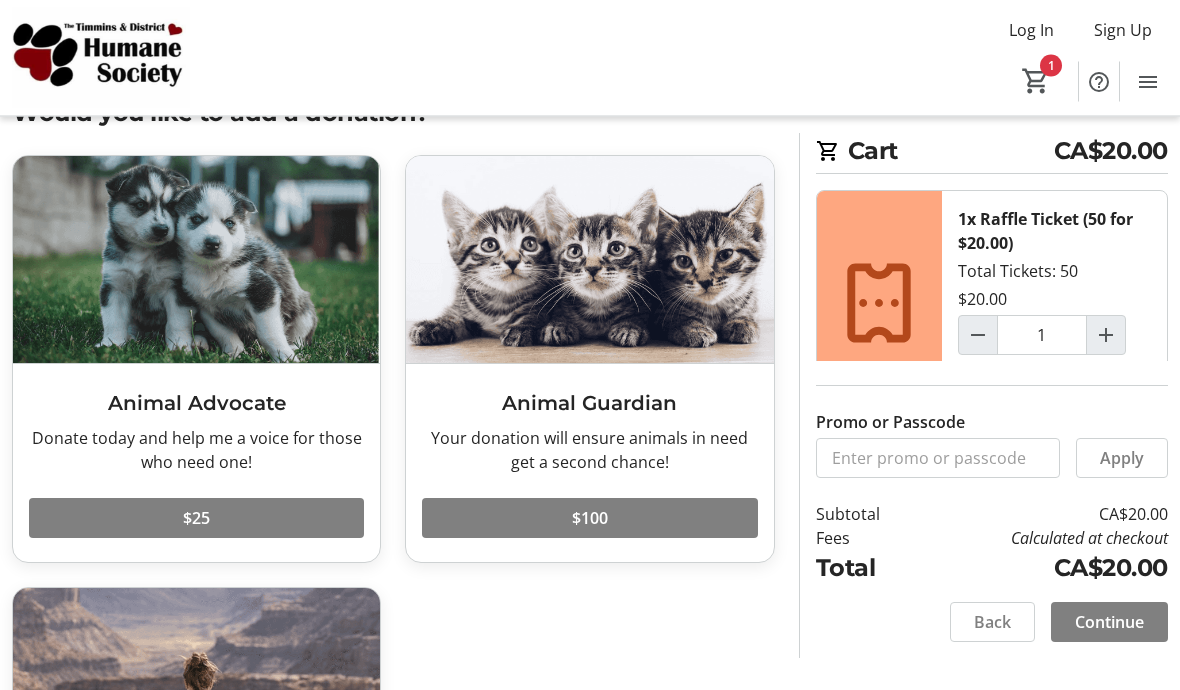 scroll, scrollTop: 70, scrollLeft: 0, axis: vertical 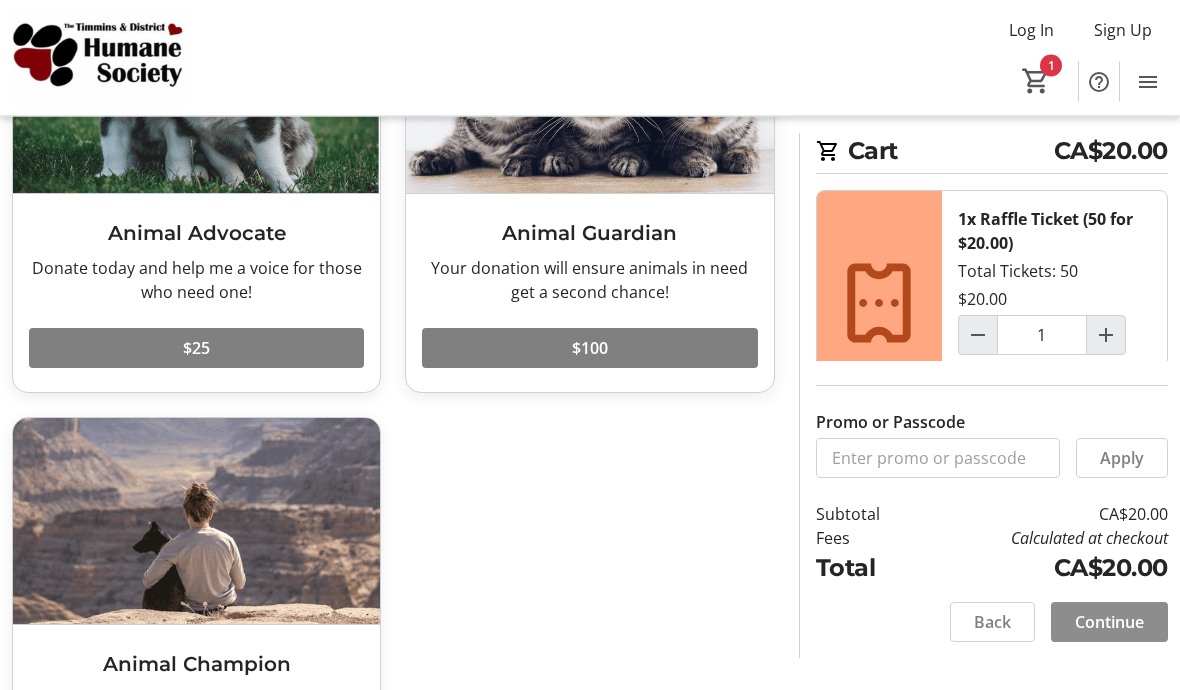 click on "Continue" 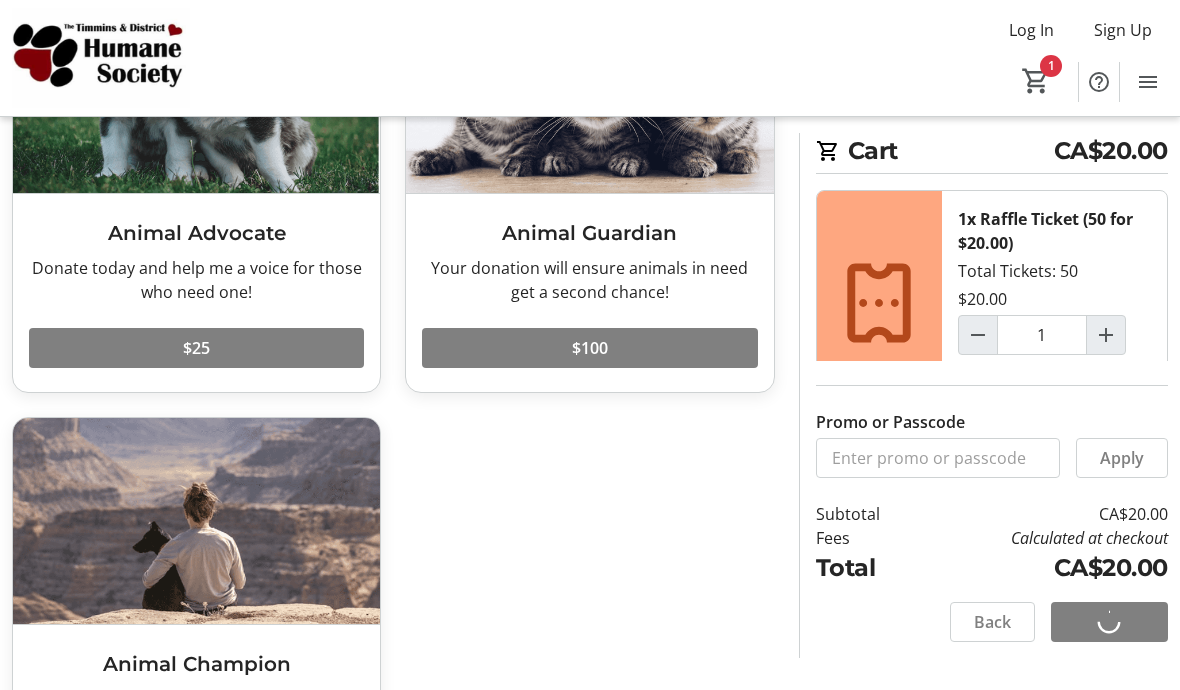scroll, scrollTop: 0, scrollLeft: 0, axis: both 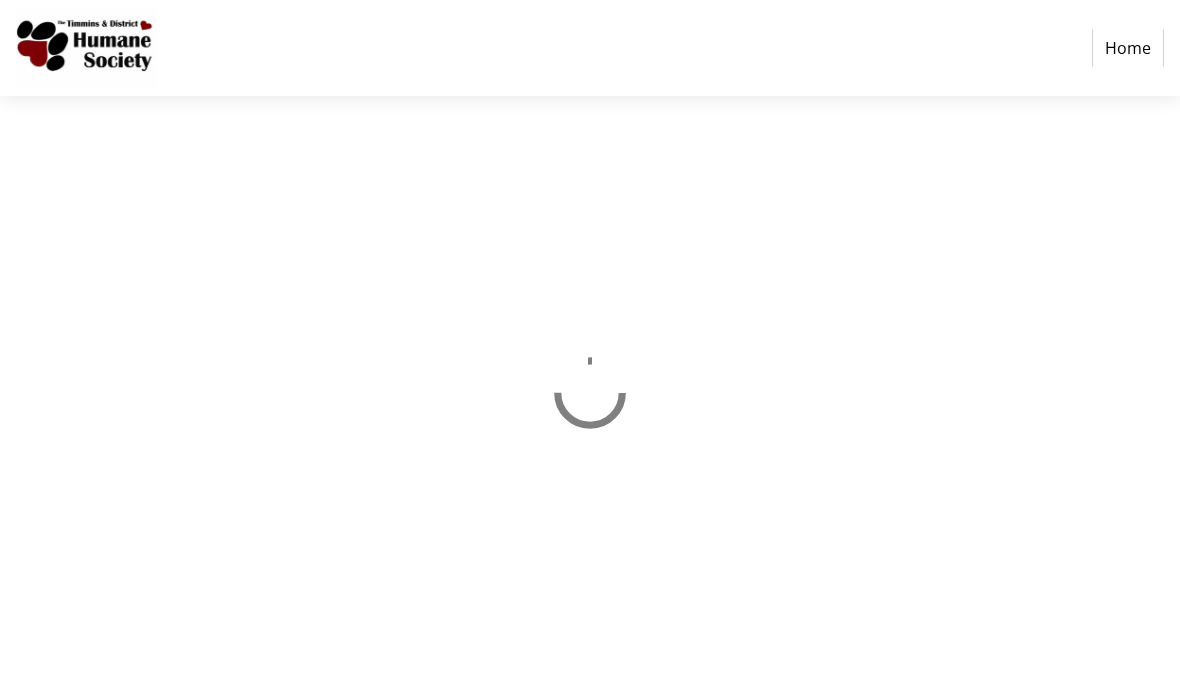 select on "CA" 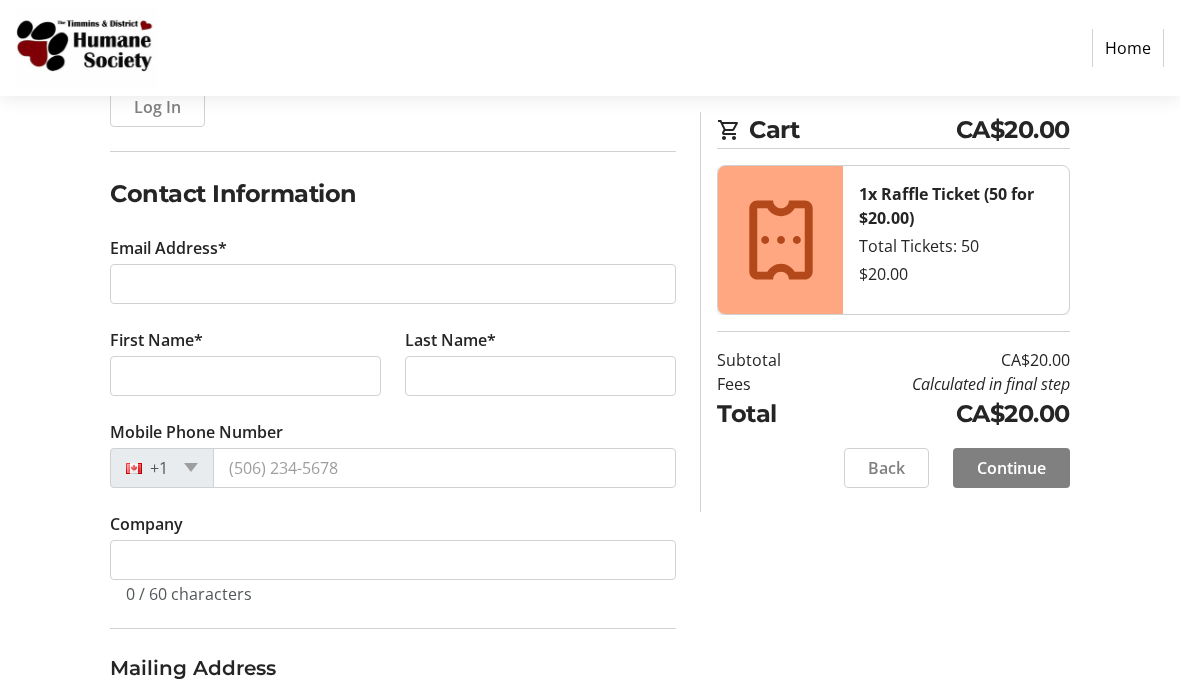 scroll, scrollTop: 276, scrollLeft: 0, axis: vertical 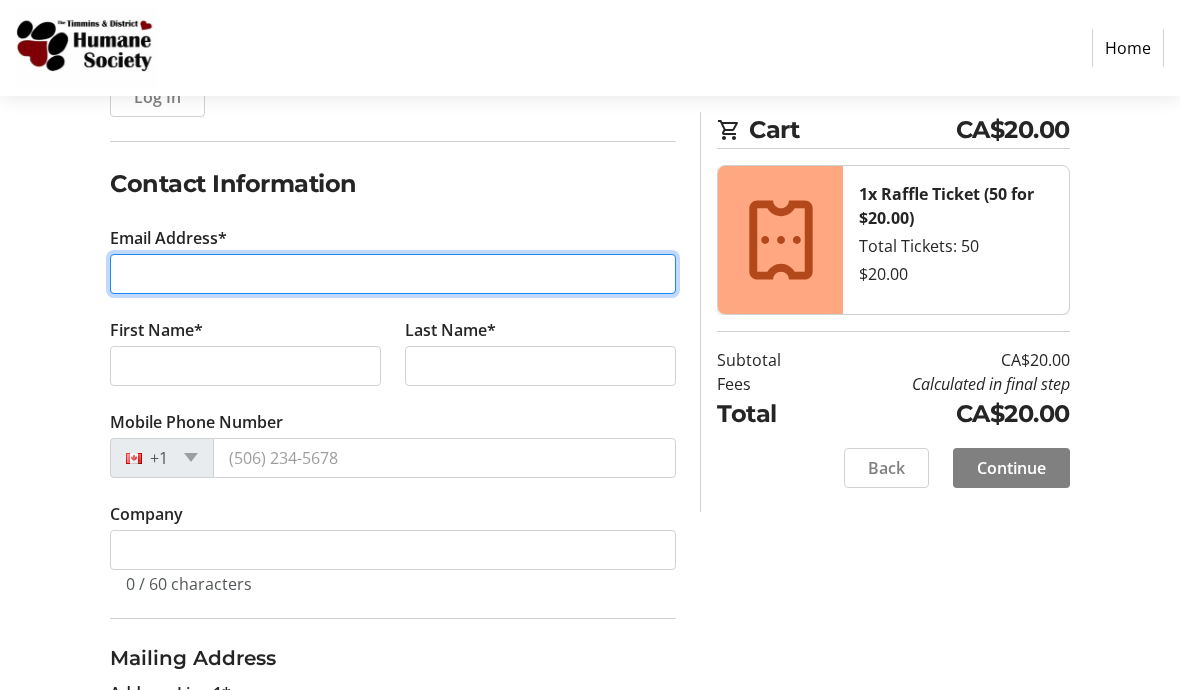 click on "Email Address*" at bounding box center [393, 275] 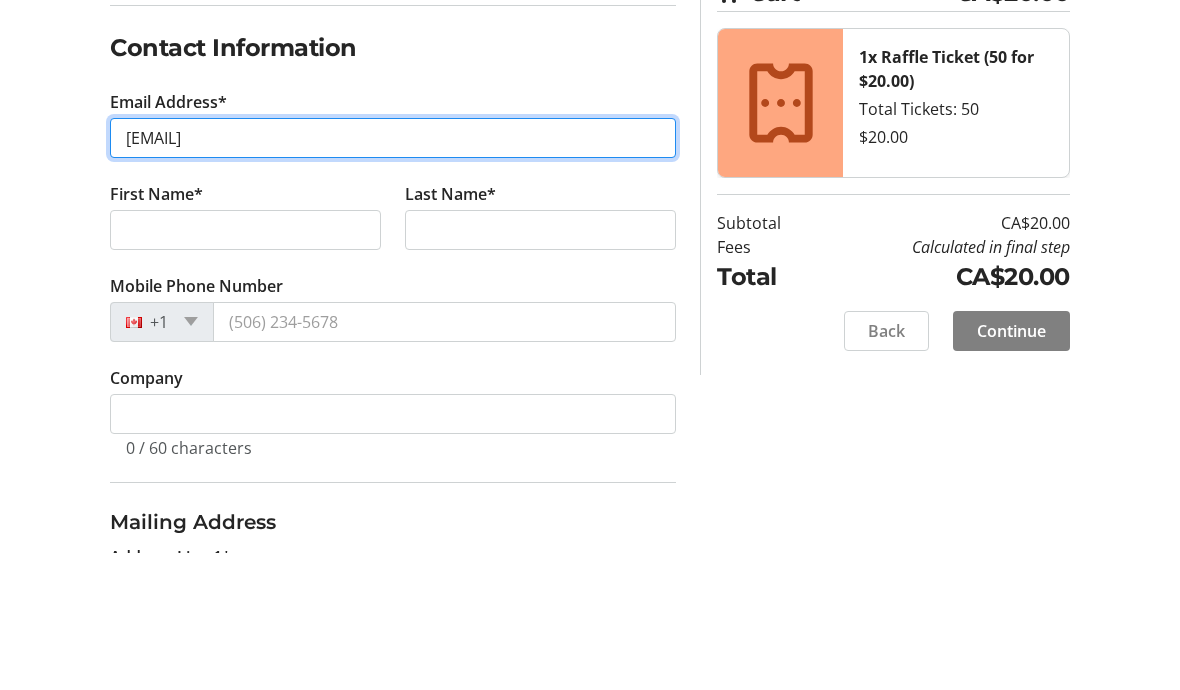 type on "[EMAIL]" 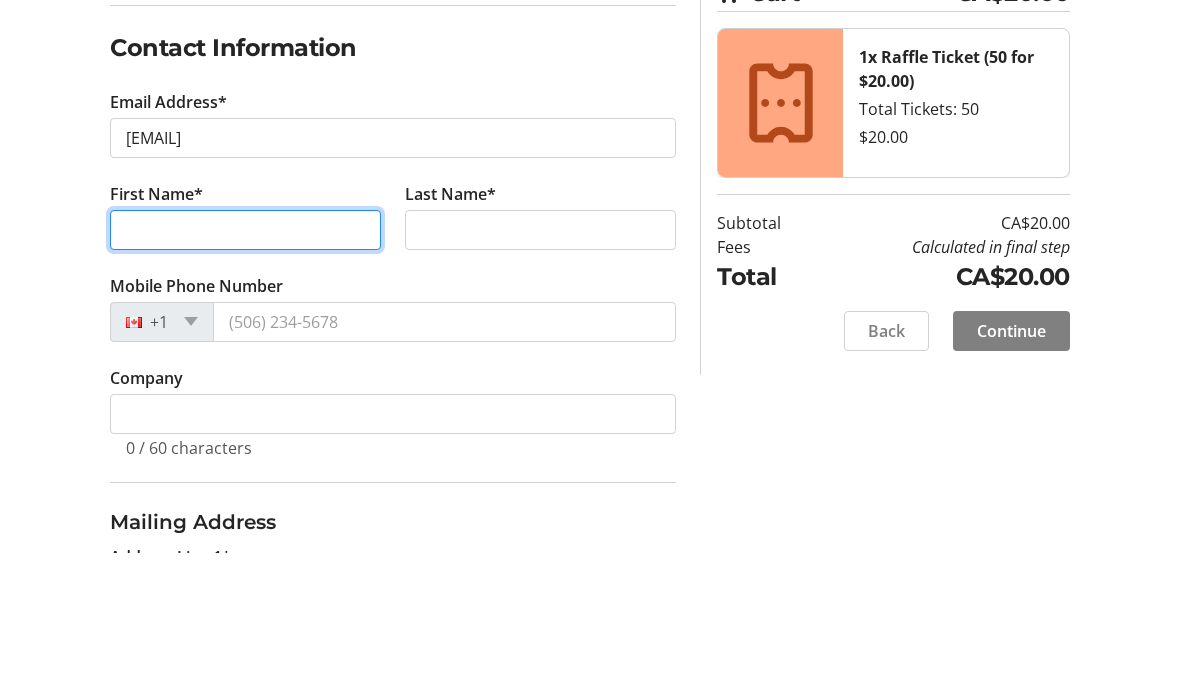 click on "First Name*" at bounding box center [245, 367] 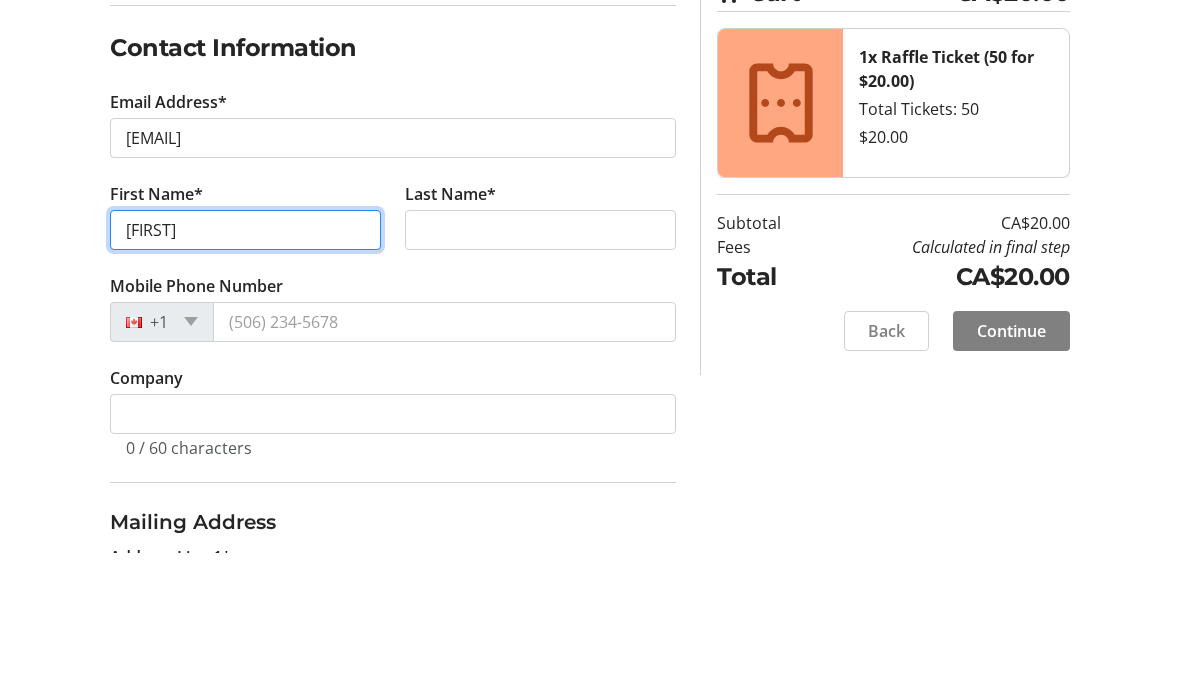 type on "[FIRST]" 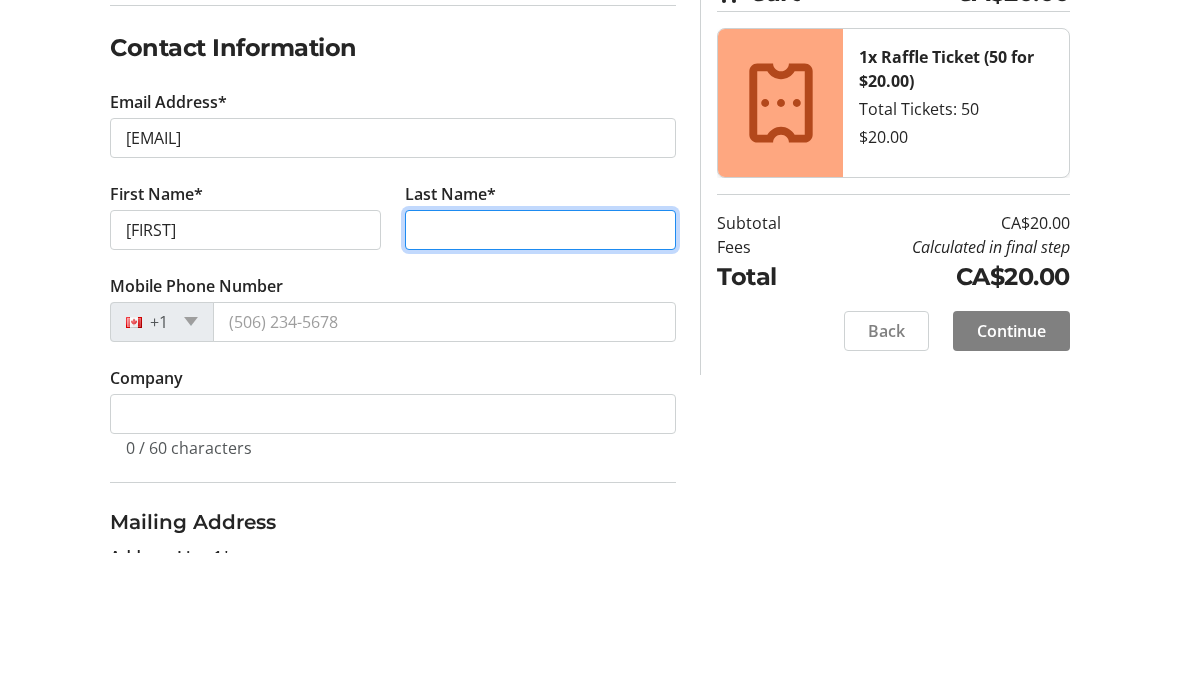 click on "Last Name*" at bounding box center [540, 367] 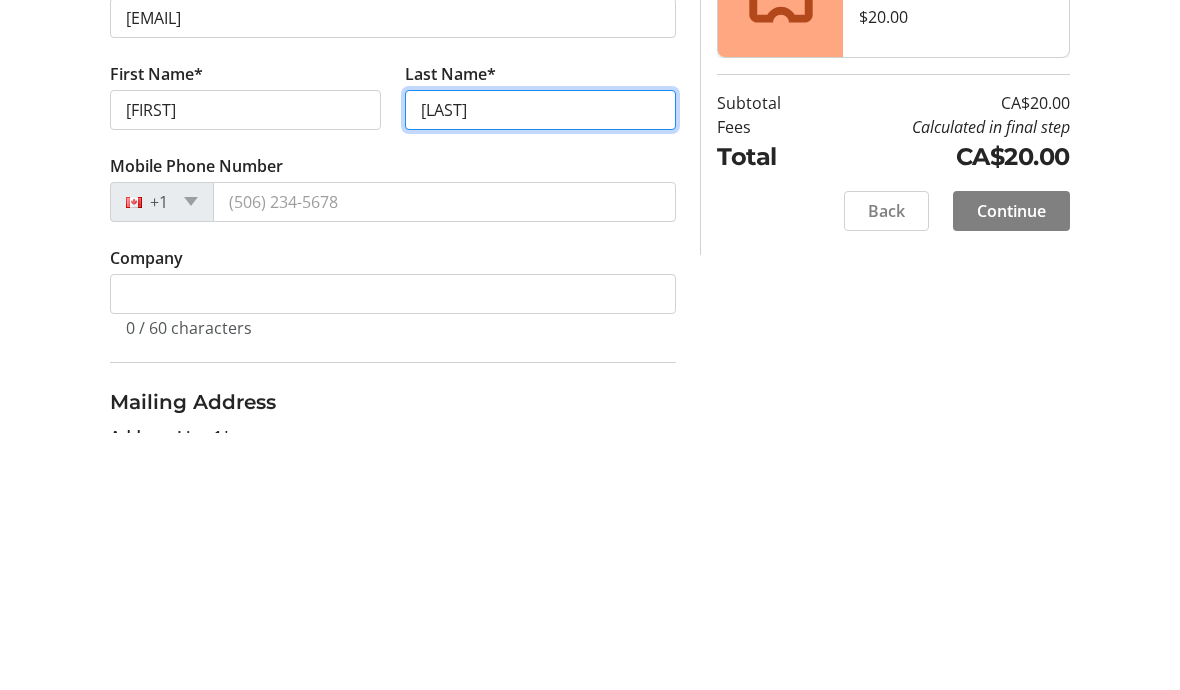 type on "[LAST]" 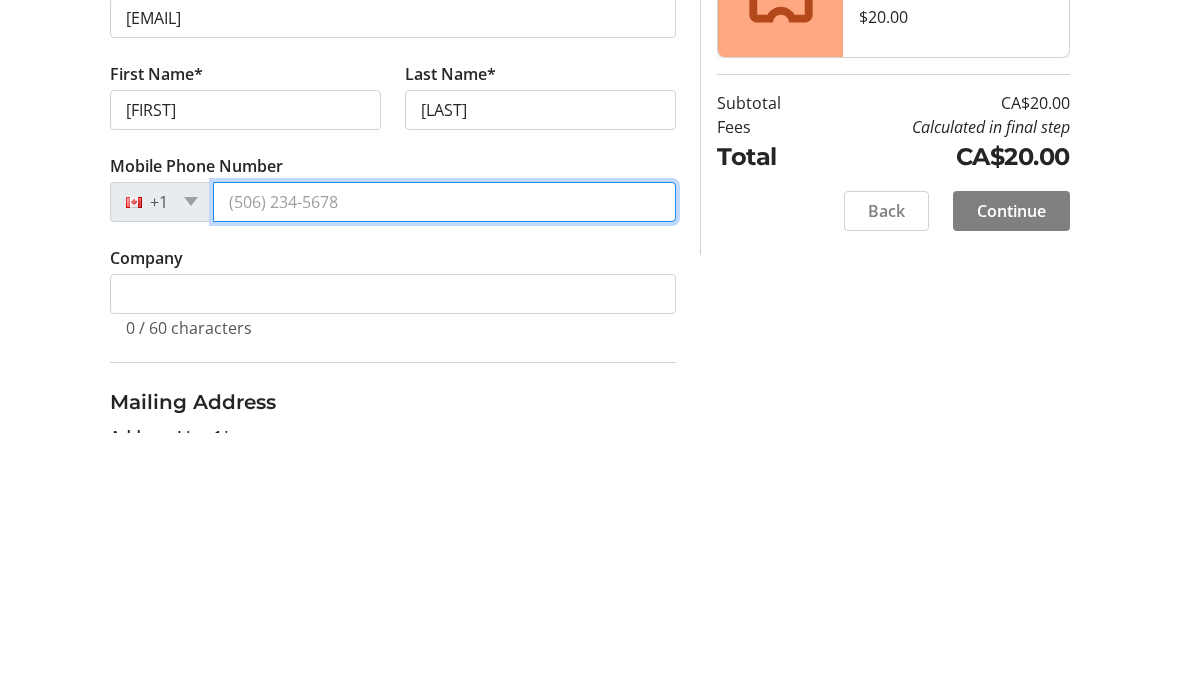 click on "Mobile Phone Number" at bounding box center [444, 459] 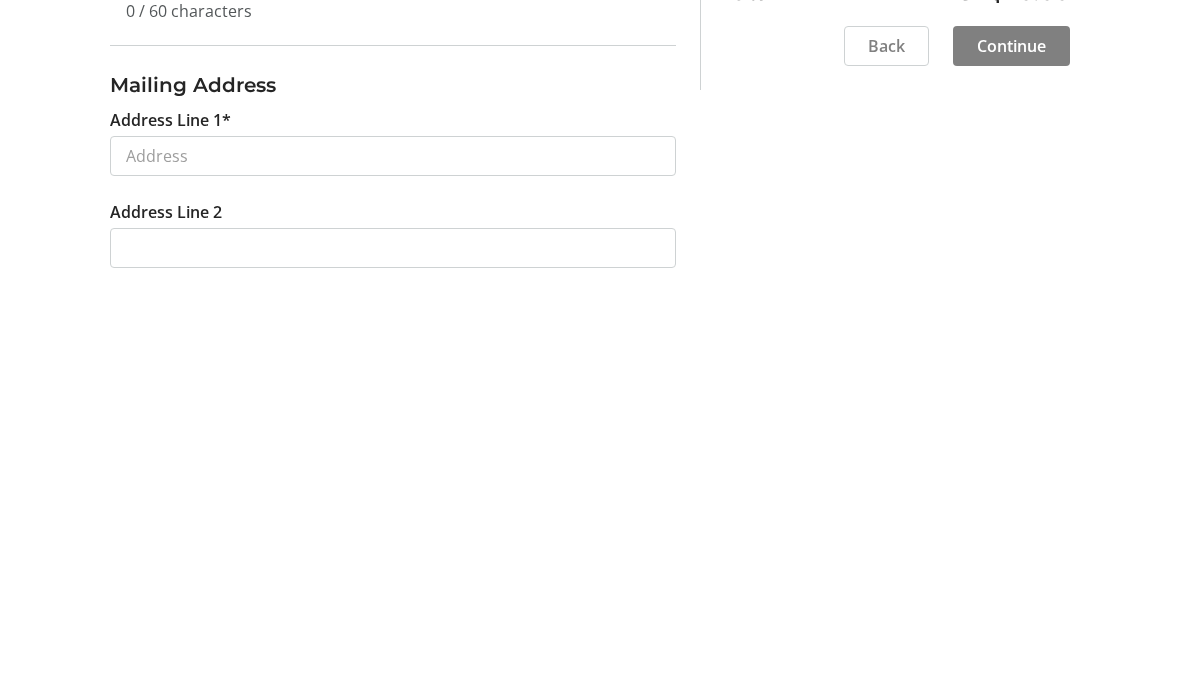 scroll, scrollTop: 444, scrollLeft: 0, axis: vertical 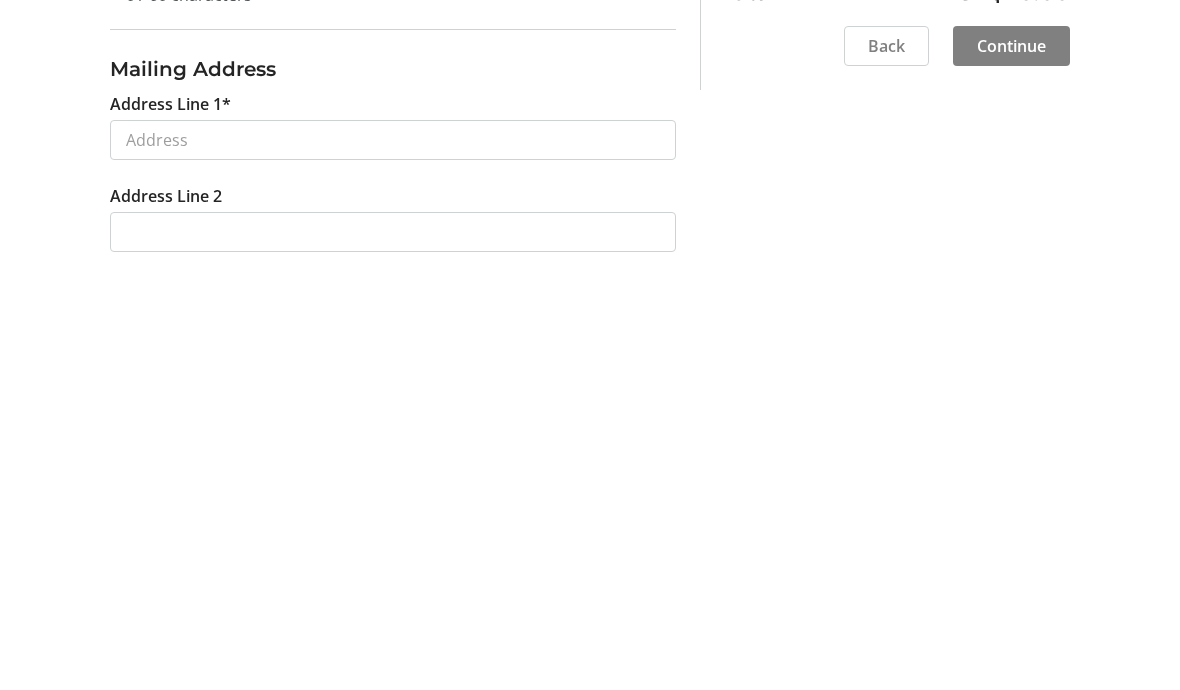 type on "[PHONE]" 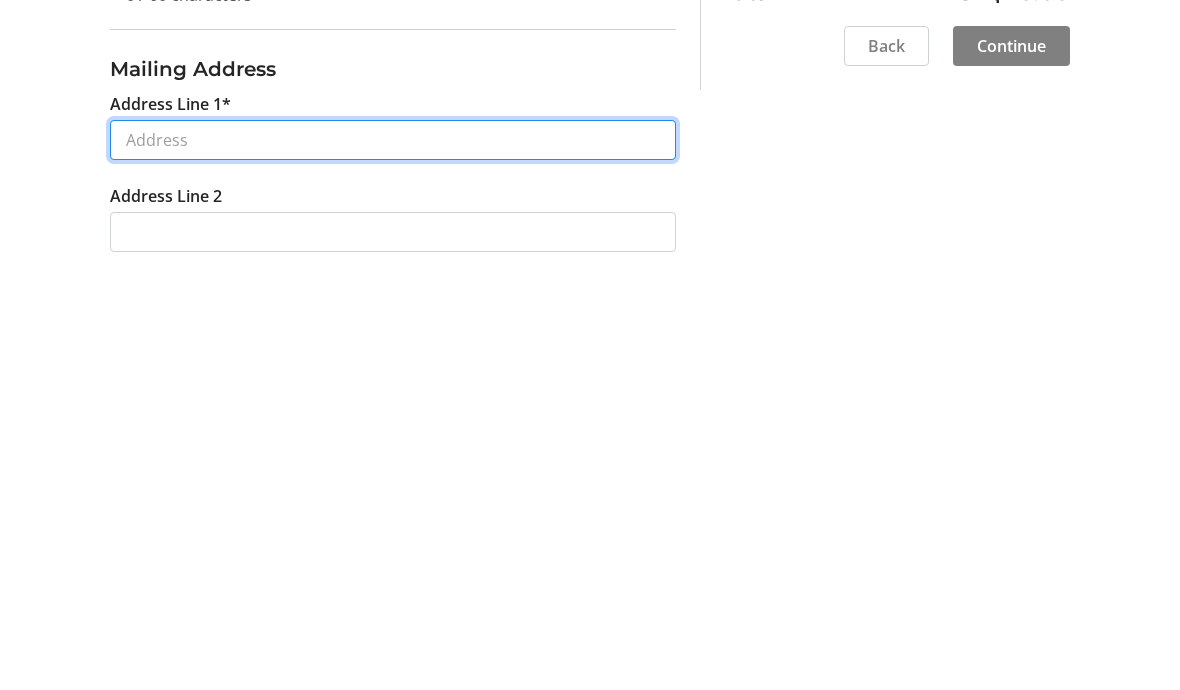 click on "Address Line 1*" at bounding box center [393, 562] 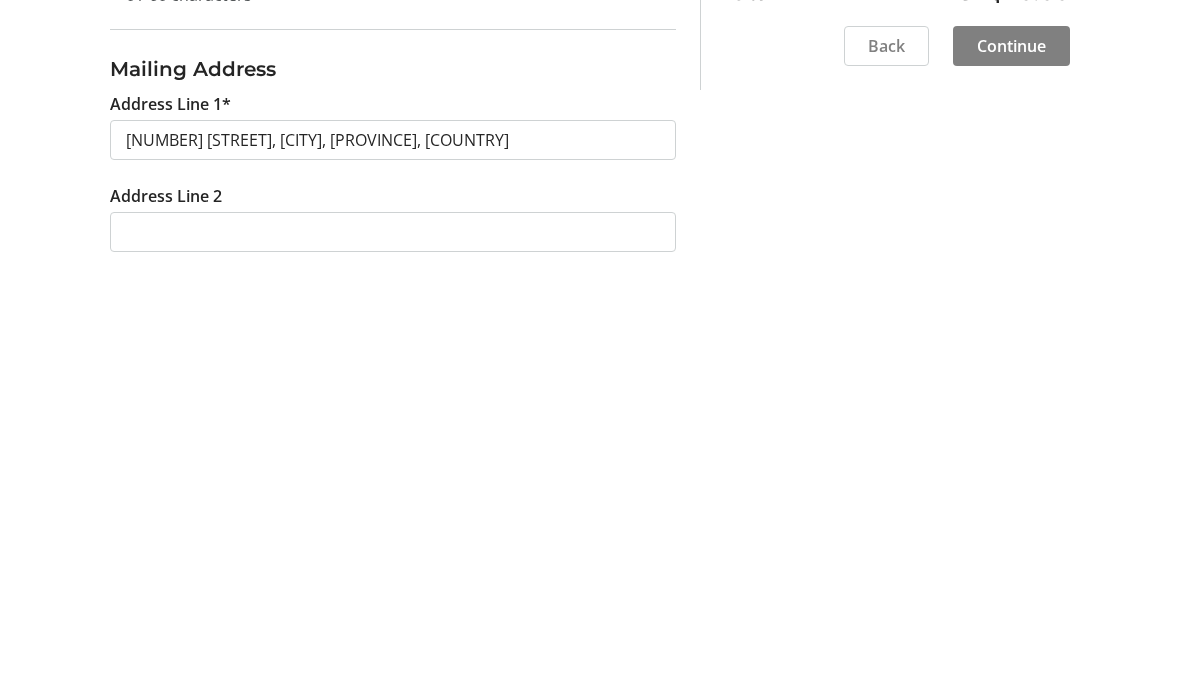 scroll, scrollTop: 866, scrollLeft: 0, axis: vertical 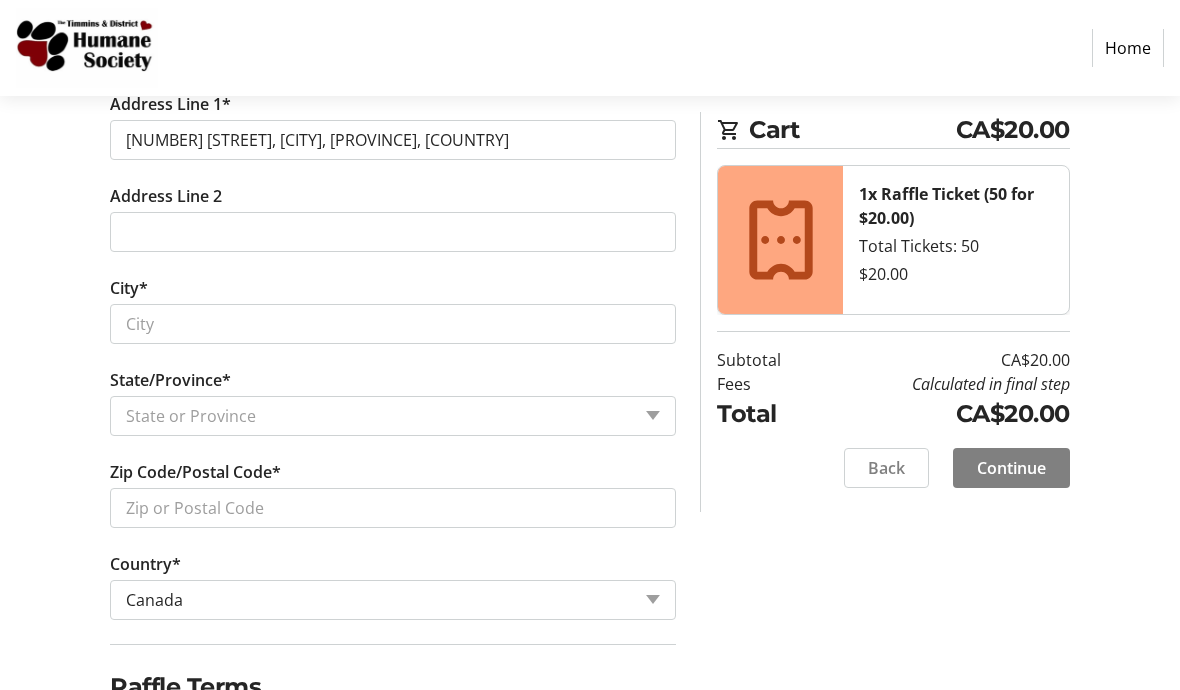 type on "[NUMBER] [STREET]" 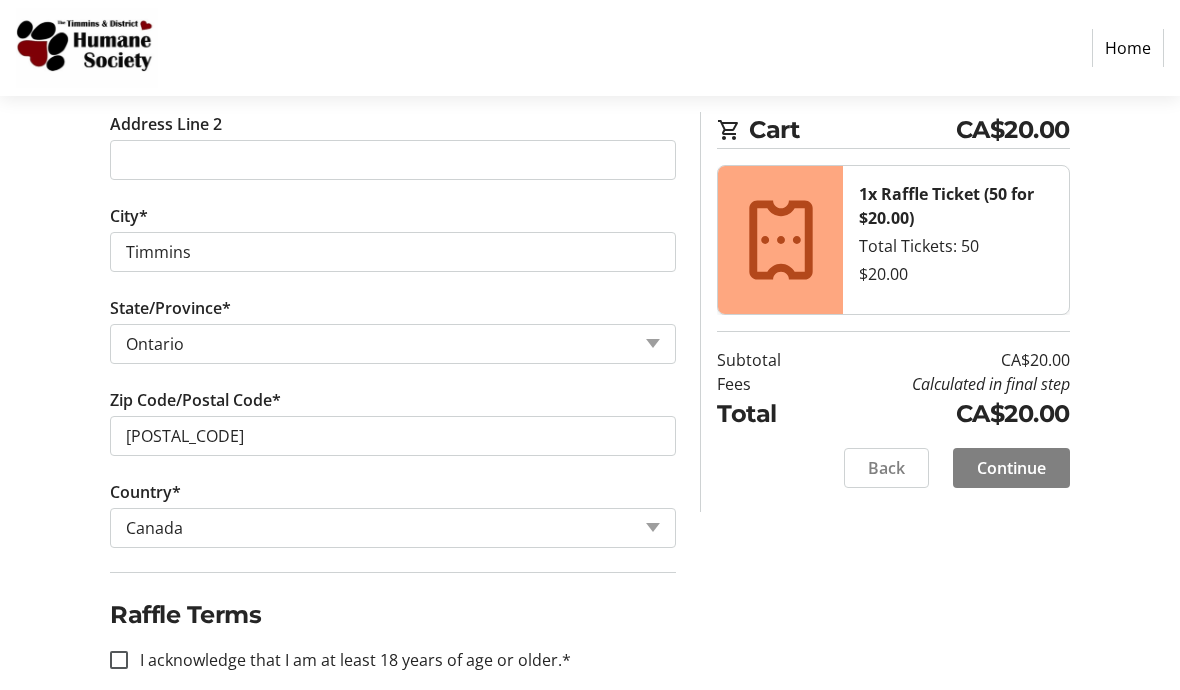 scroll, scrollTop: 974, scrollLeft: 0, axis: vertical 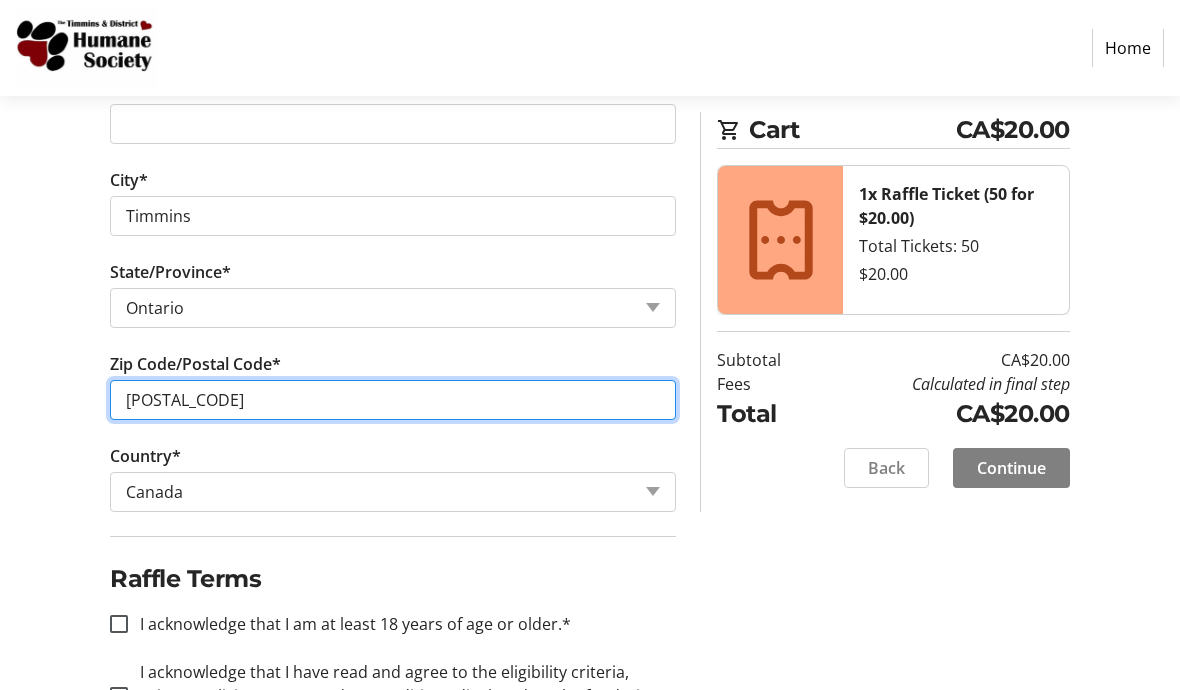 click on "[POSTAL_CODE]" at bounding box center (393, 400) 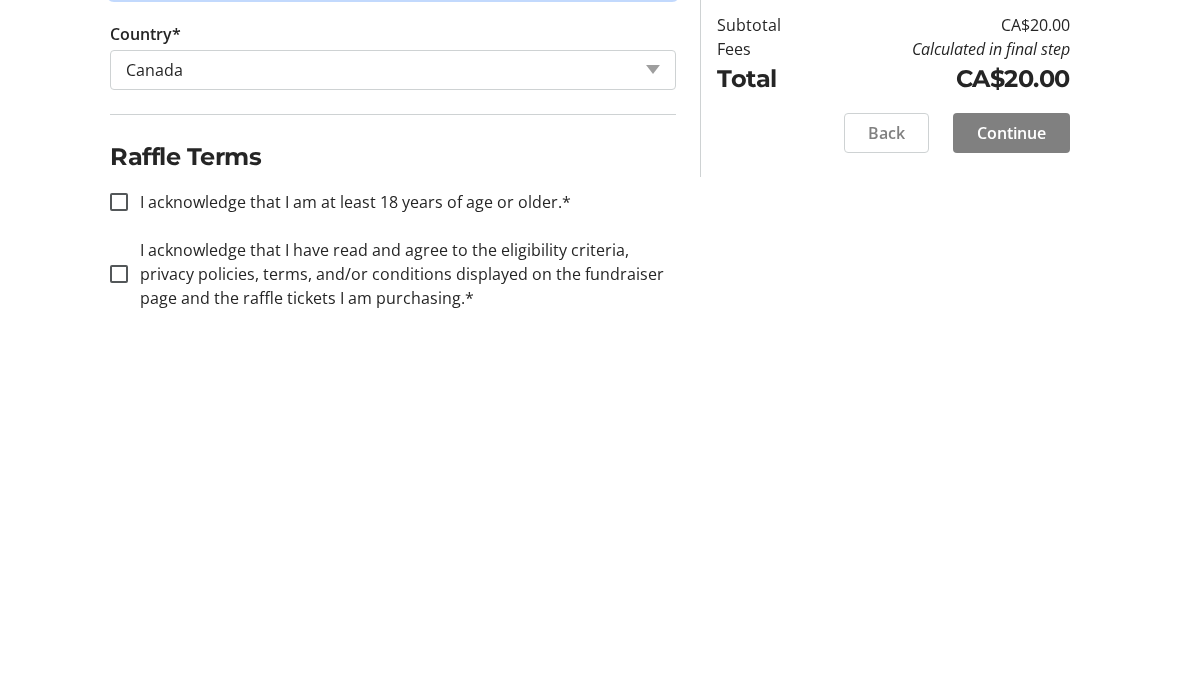 type on "[POSTAL_CODE]" 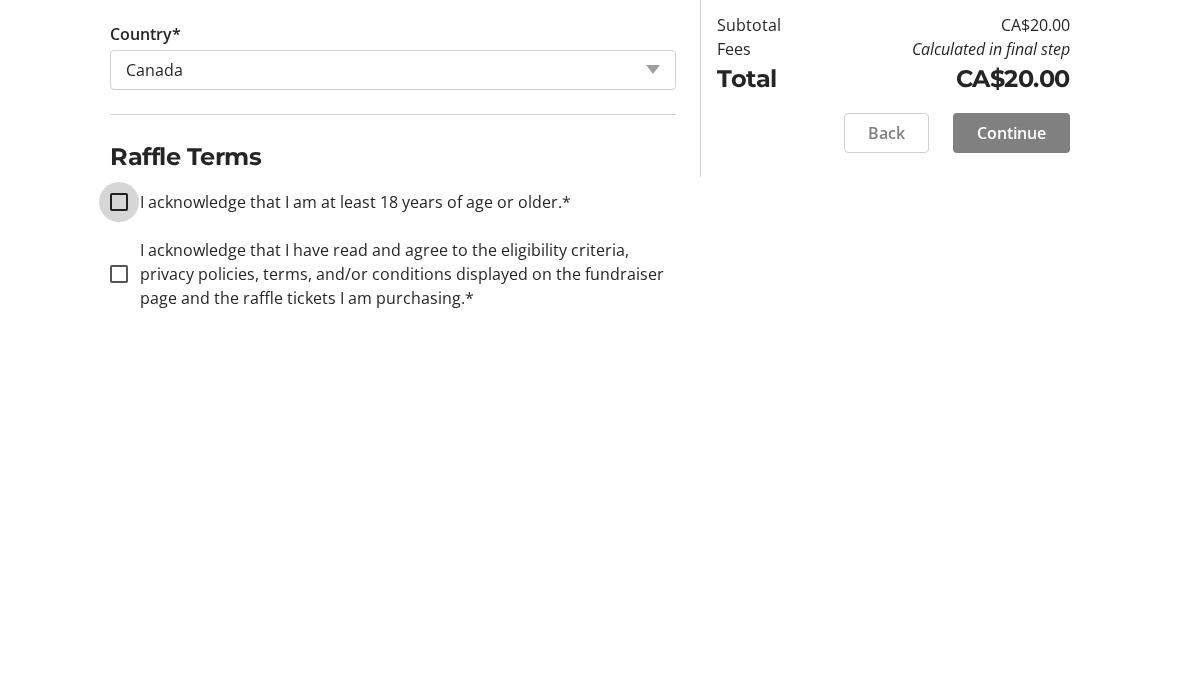 click on "I acknowledge that I am at least 18 years of age or older.*" at bounding box center [119, 537] 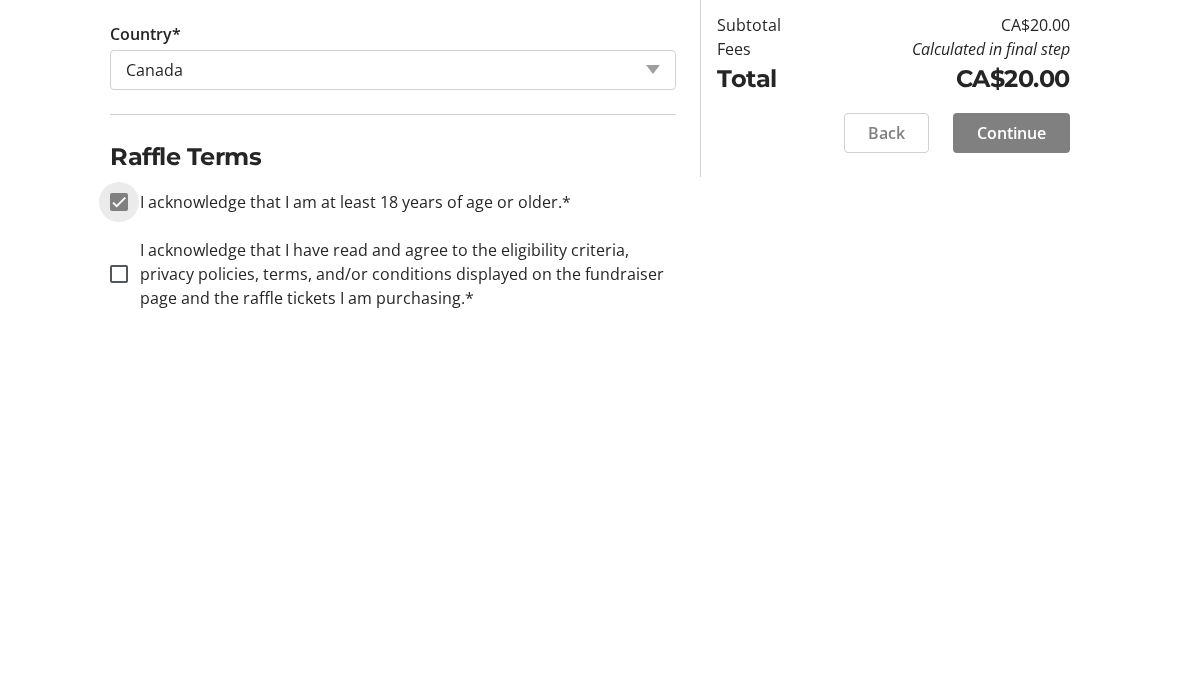 checkbox on "true" 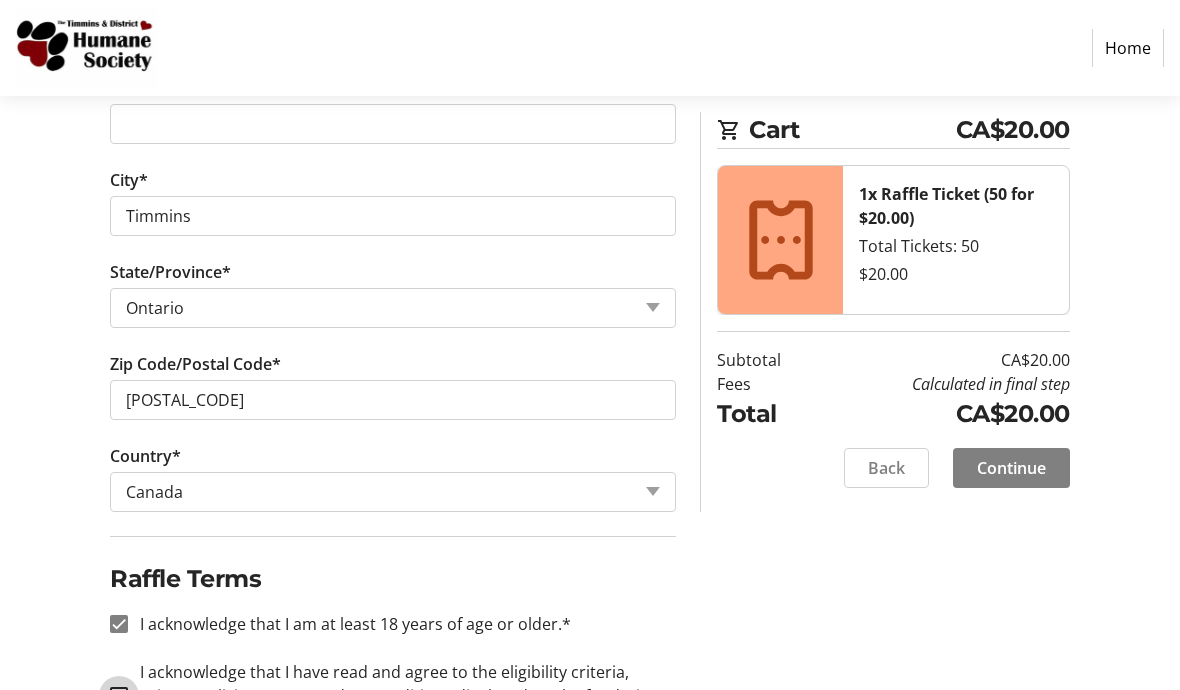 click on "I acknowledge that I have read and agree to the eligibility criteria, privacy policies, terms,
and/or conditions displayed on the fundraiser page and the raffle tickets I am purchasing.*" at bounding box center (119, 696) 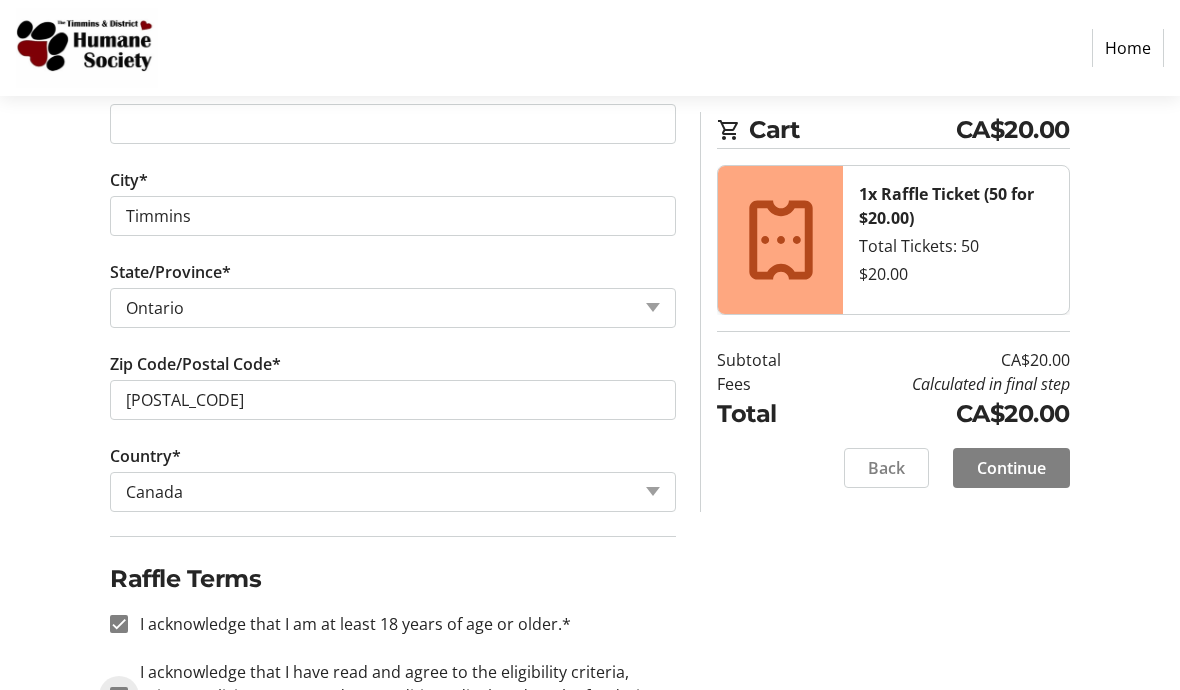 checkbox on "true" 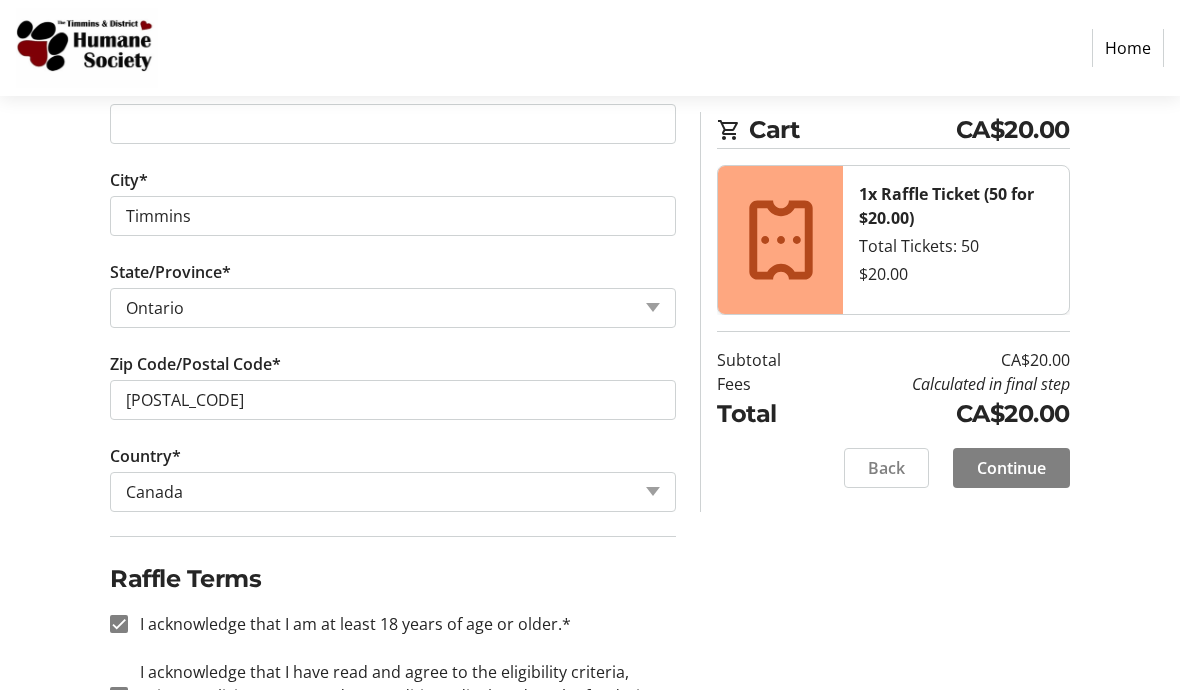 click on "Continue" 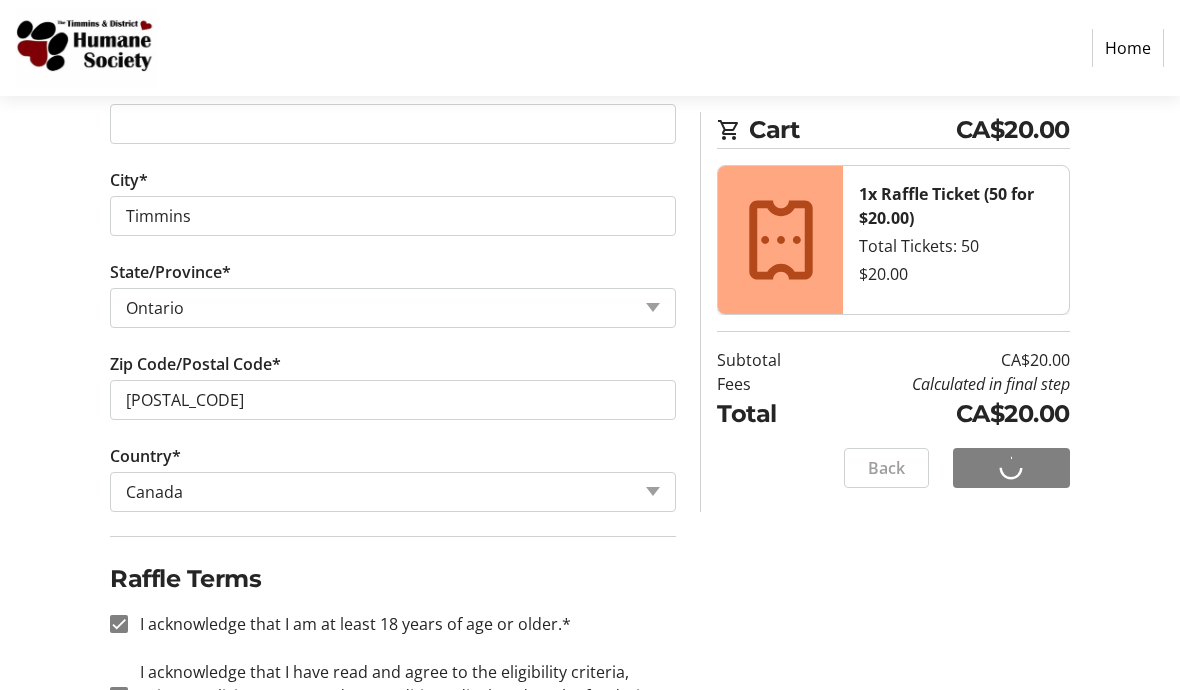 scroll, scrollTop: 0, scrollLeft: 0, axis: both 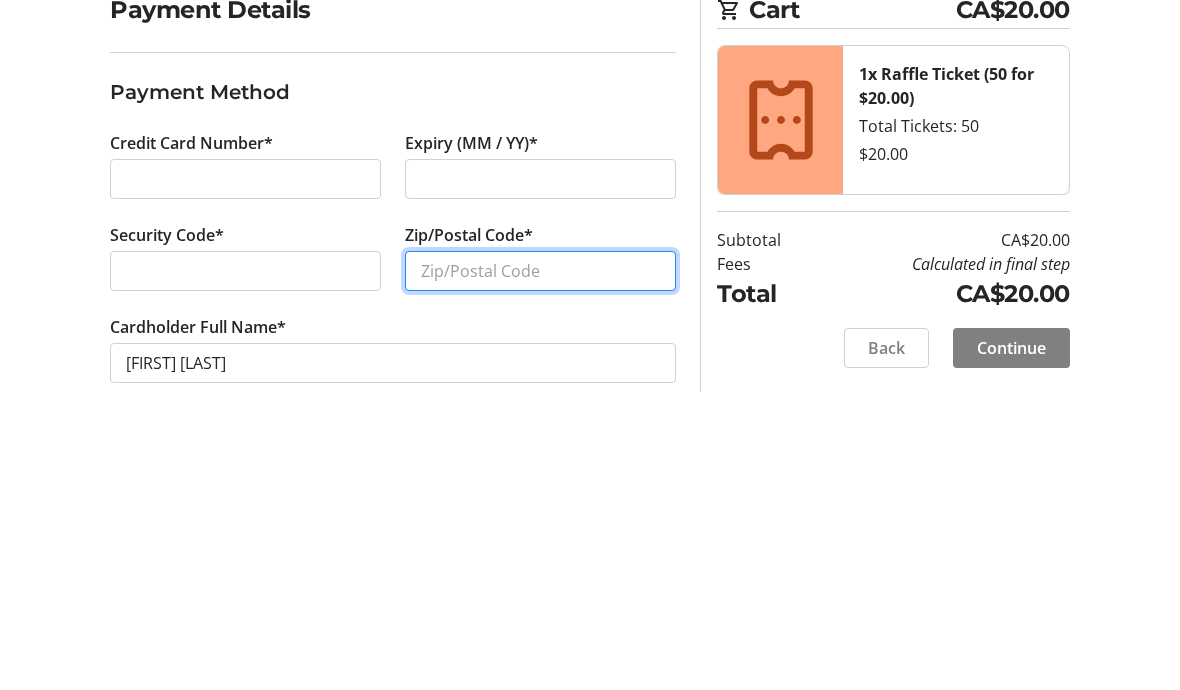 click on "Zip/Postal Code*" at bounding box center (540, 541) 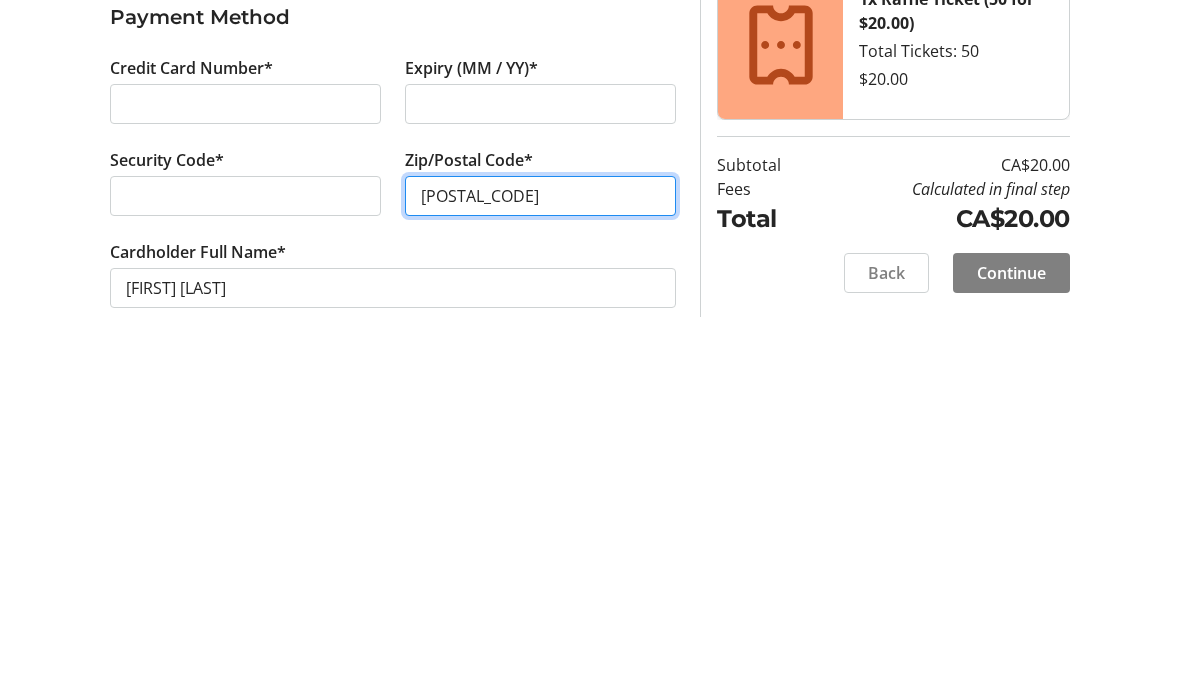scroll, scrollTop: 87, scrollLeft: 0, axis: vertical 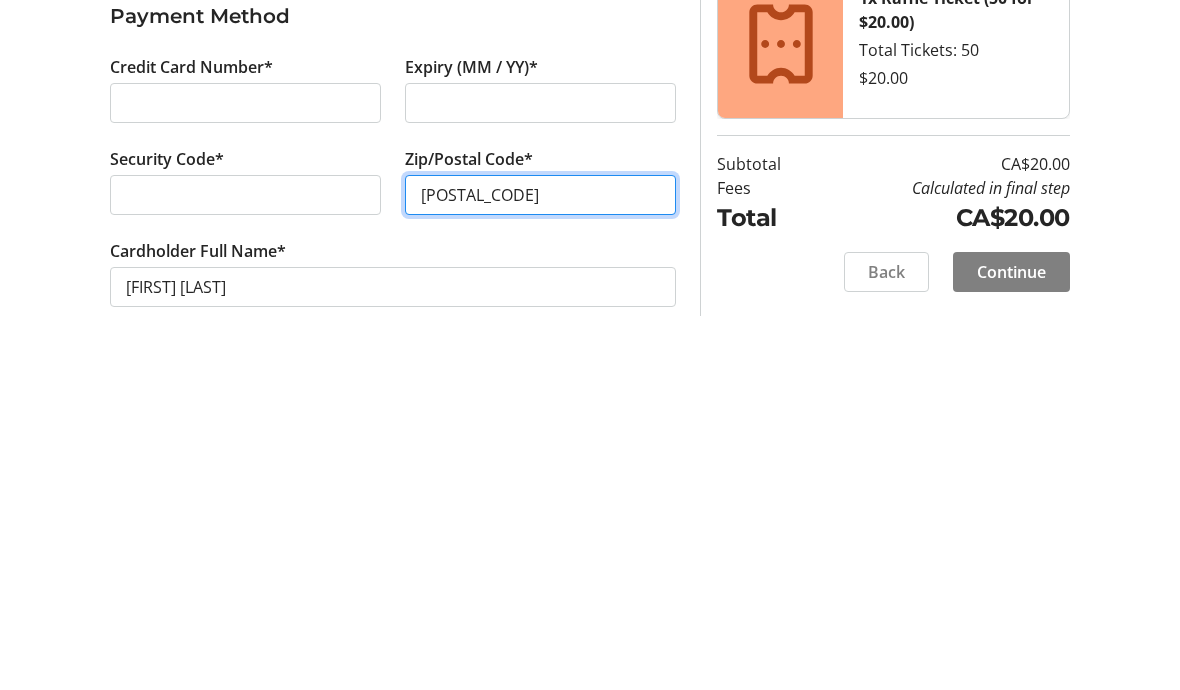 type on "[POSTAL_CODE]" 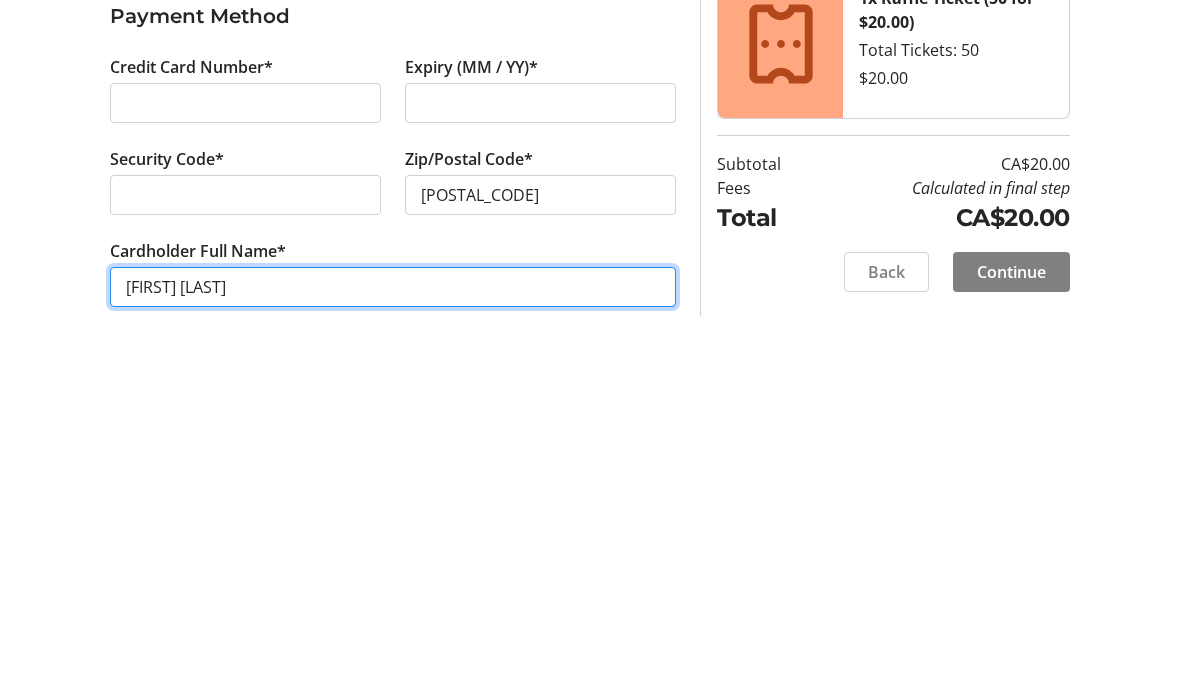 click on "[FIRST] [LAST]" at bounding box center (393, 622) 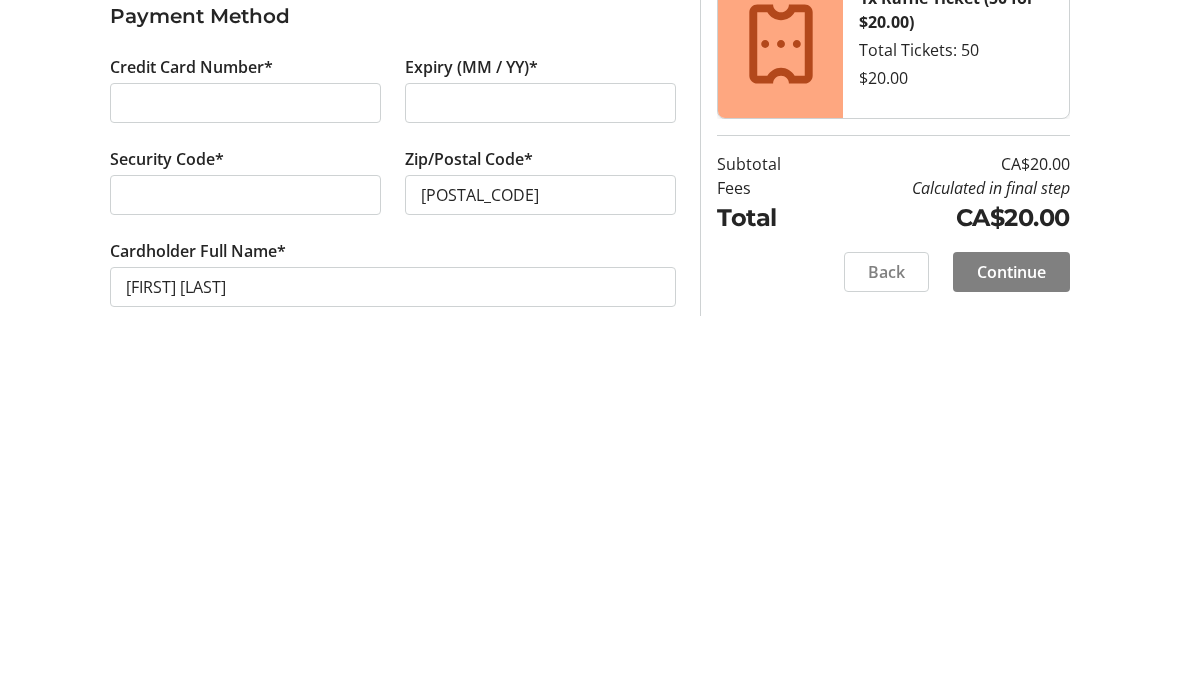 scroll, scrollTop: 0, scrollLeft: 0, axis: both 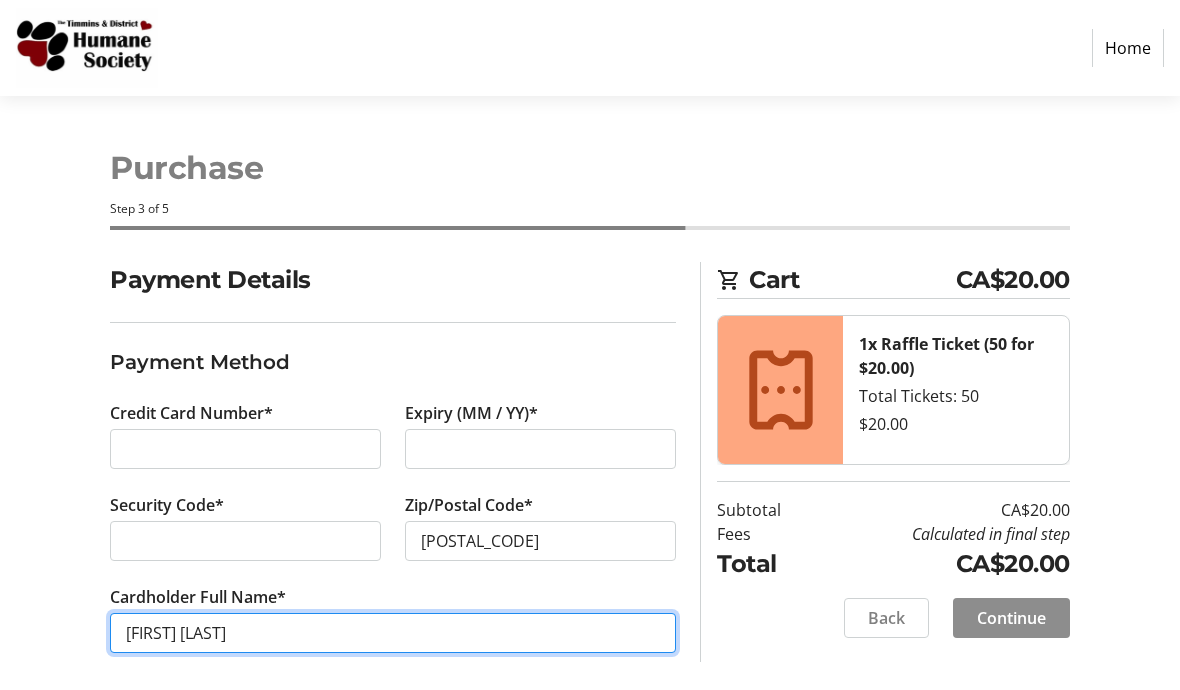 type on "[FIRST] [LAST]" 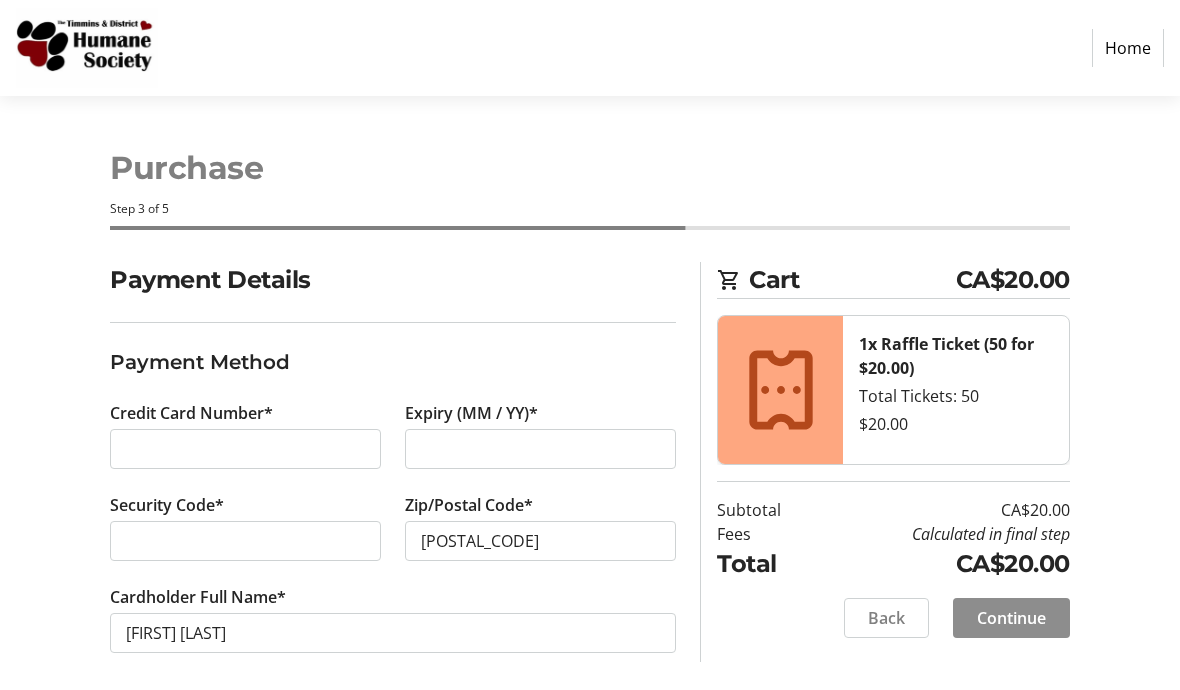 click on "Continue" 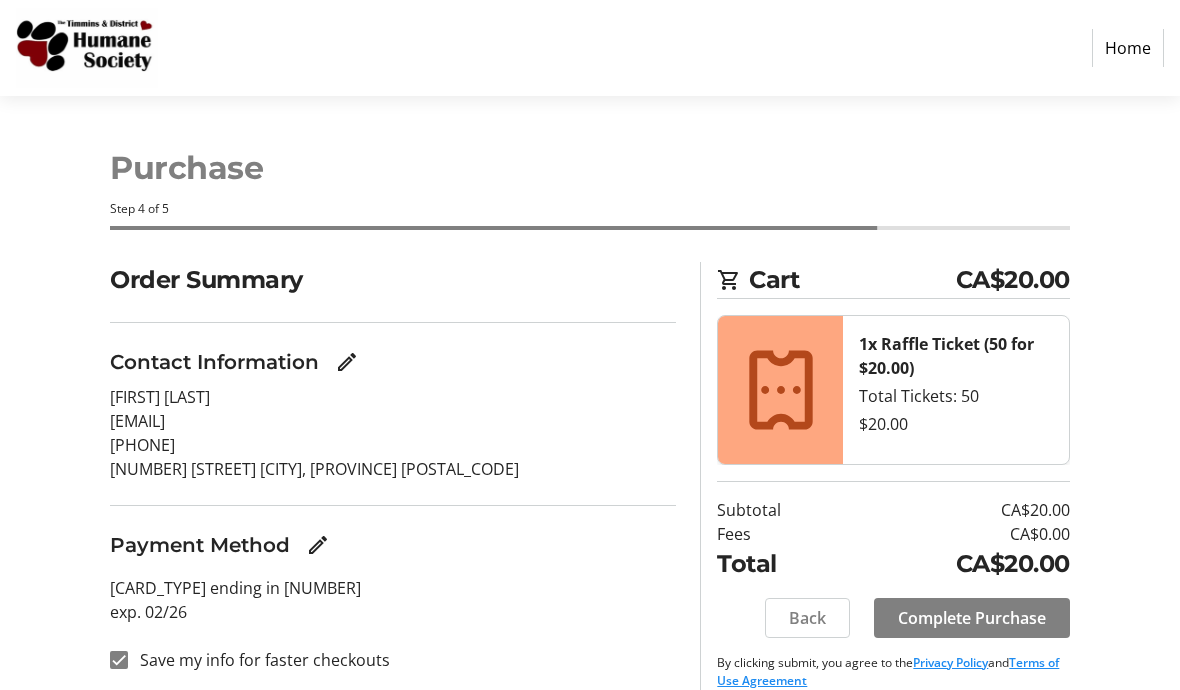 click on "Complete Purchase" 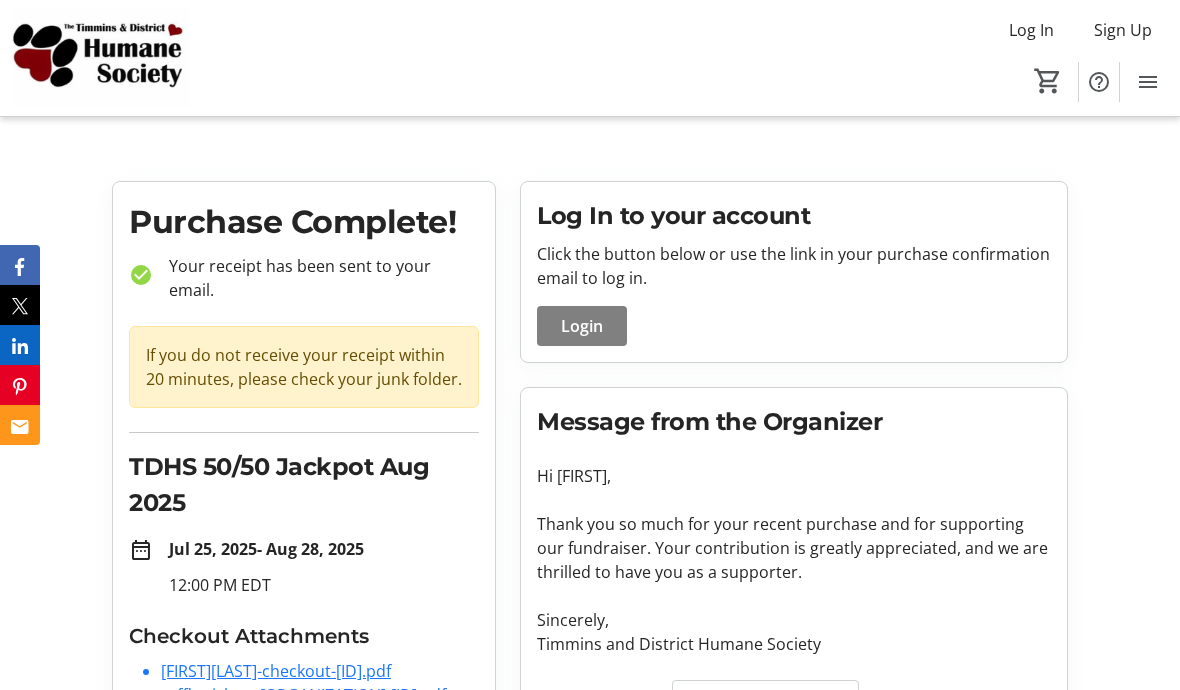 scroll, scrollTop: 7, scrollLeft: 0, axis: vertical 